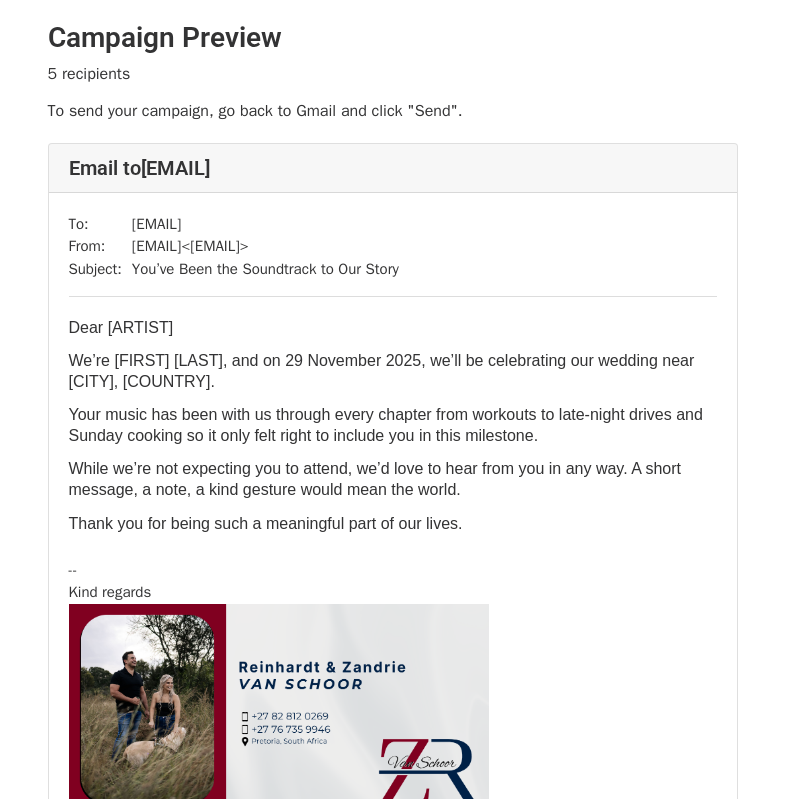 scroll, scrollTop: 0, scrollLeft: 0, axis: both 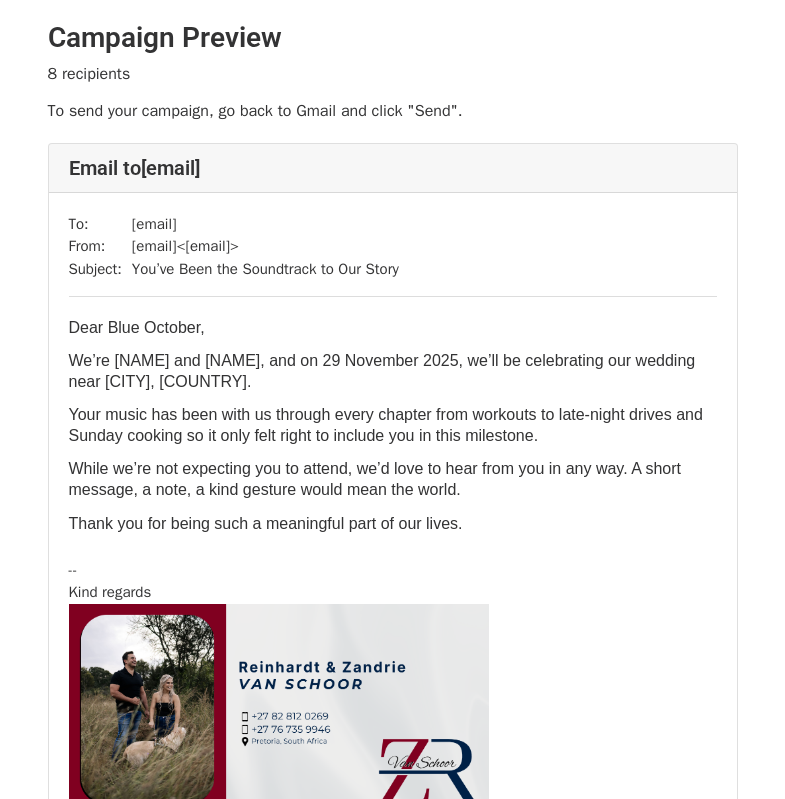 click on "We’re [NAME] and [NAME], and on 29 November 2025, we’ll be celebrating our wedding near [CITY], [COUNTRY]." at bounding box center (393, 371) 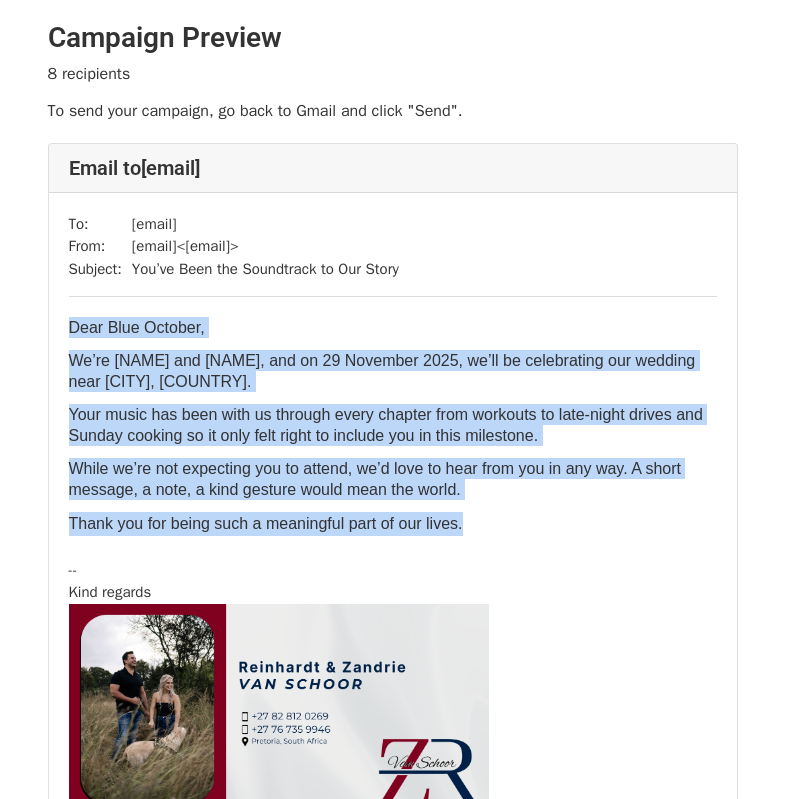 drag, startPoint x: 71, startPoint y: 329, endPoint x: 472, endPoint y: 516, distance: 442.45905 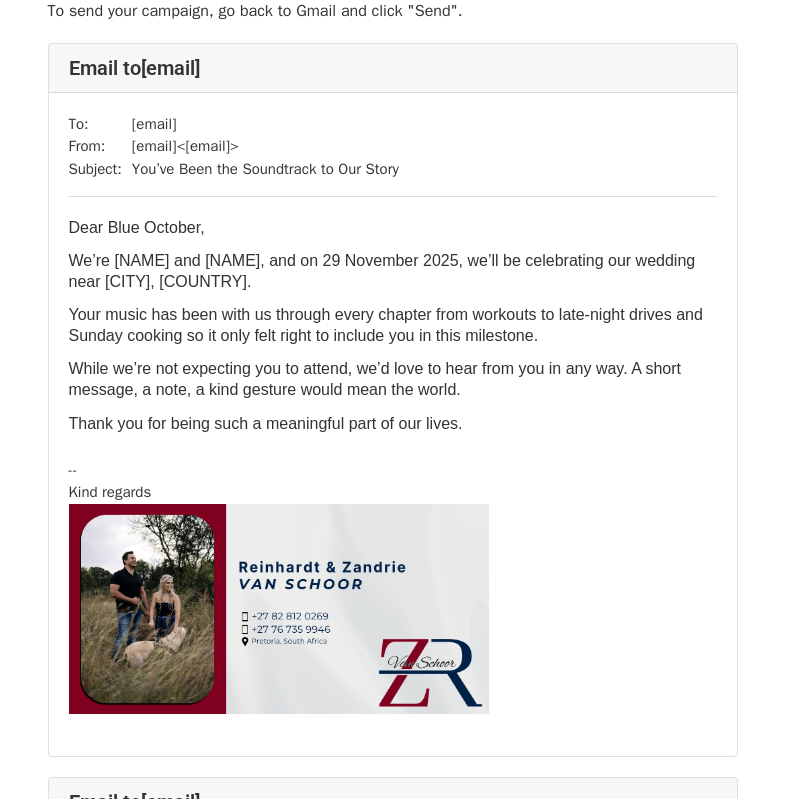 scroll, scrollTop: 0, scrollLeft: 0, axis: both 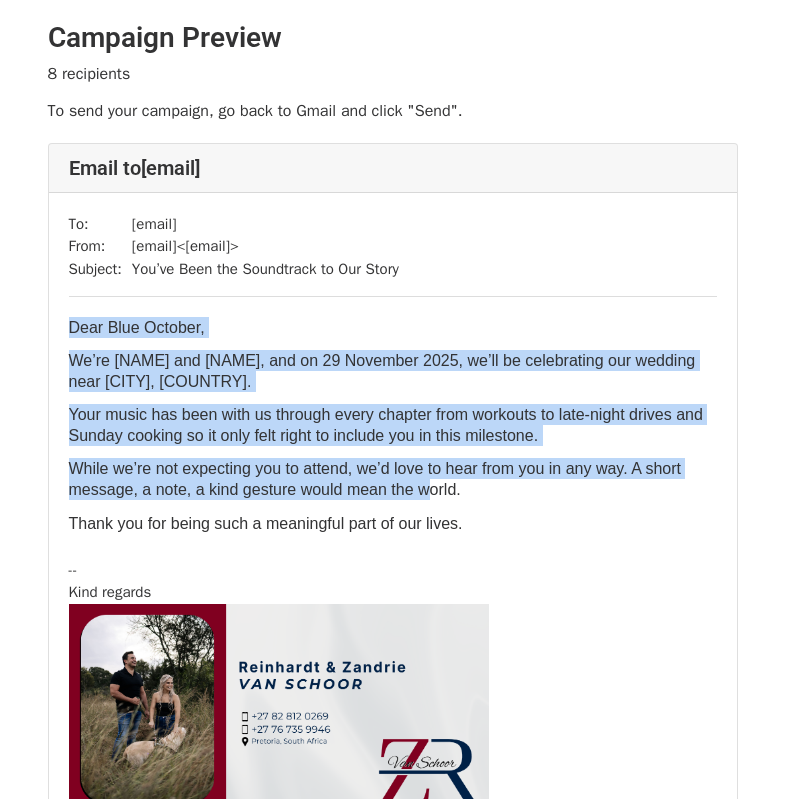 drag, startPoint x: 72, startPoint y: 325, endPoint x: 441, endPoint y: 503, distance: 409.6889 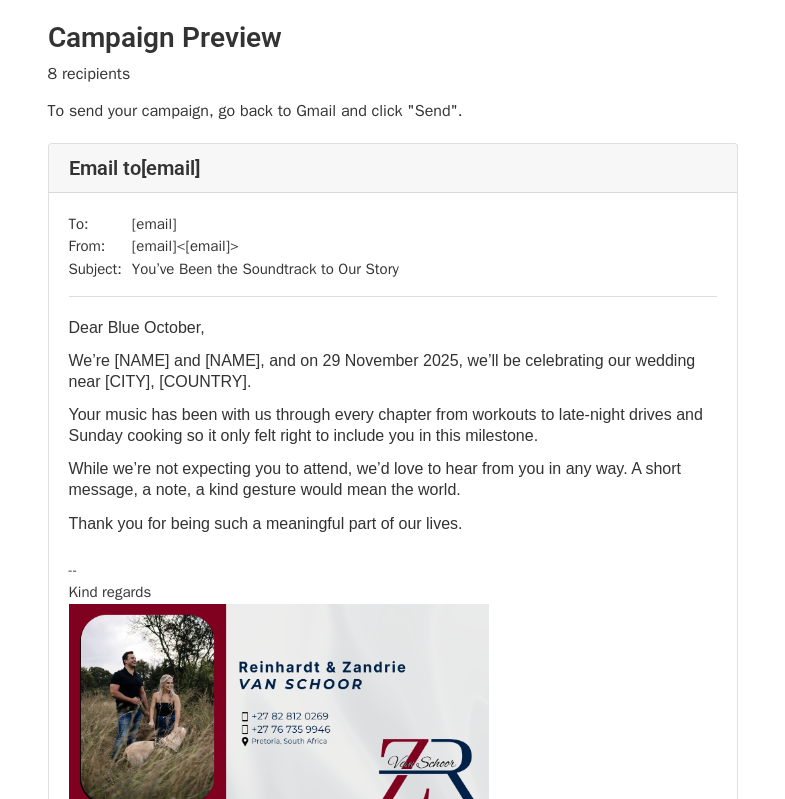 click on "Dear Blue October, We’re Reinhardt and Zandrie, and on 29 November 2025, we’ll be celebrating our wedding near Bronkhorstspruit, South Africa. Your music has been with us through every chapter from workouts to late-night drives and Sunday cooking so it only felt right to include you in this milestone. While we’re not expecting you to attend, we’d love to hear from you in any way. A short message, a note, a kind gesture would mean the world. Thank you for being such a meaningful part of our lives." at bounding box center (393, 426) 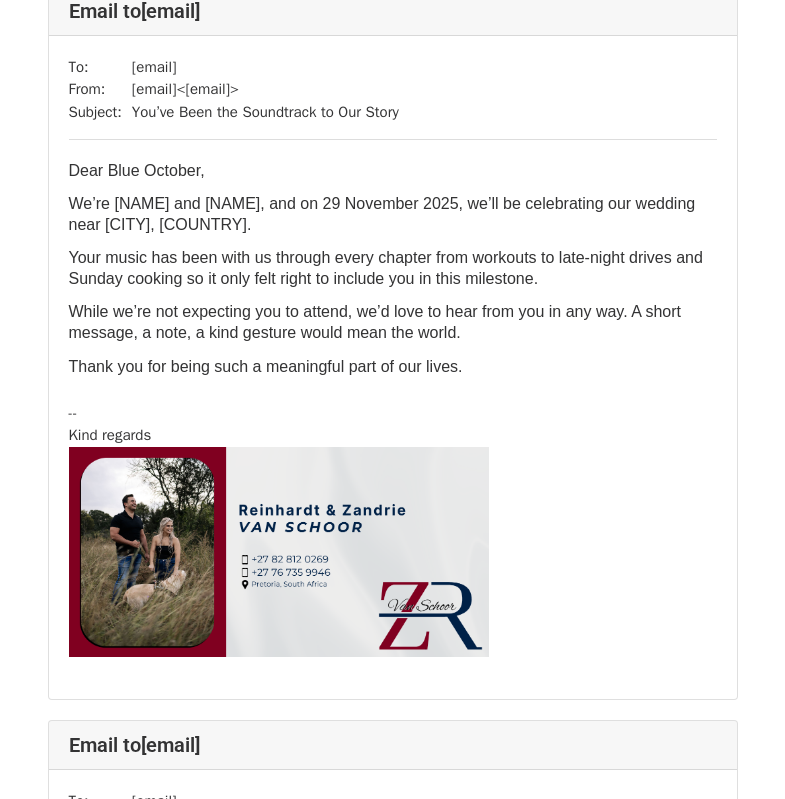 scroll, scrollTop: 200, scrollLeft: 0, axis: vertical 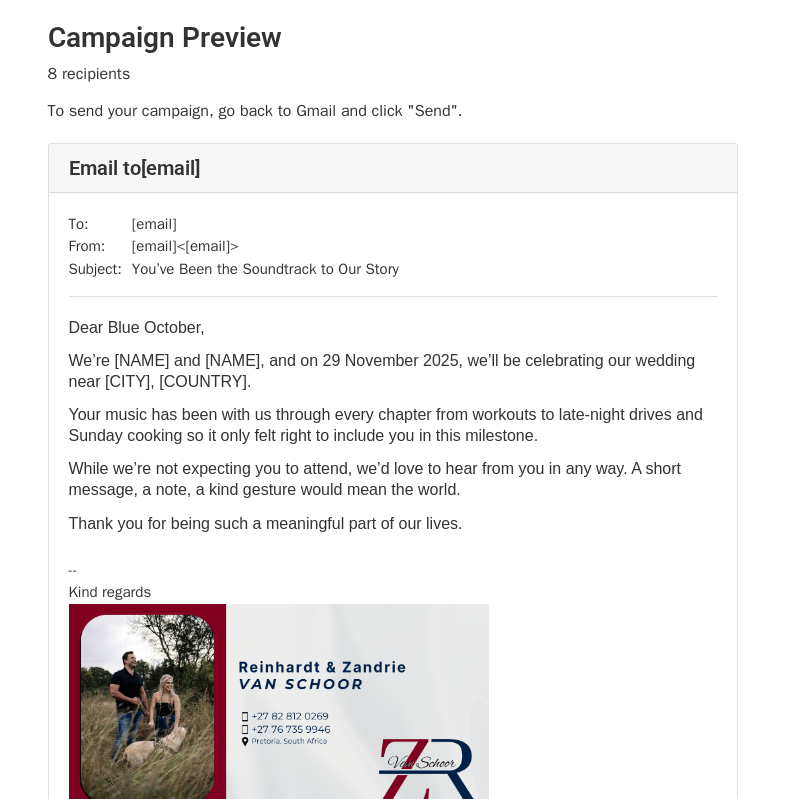 drag, startPoint x: 635, startPoint y: 535, endPoint x: 626, endPoint y: 207, distance: 328.12344 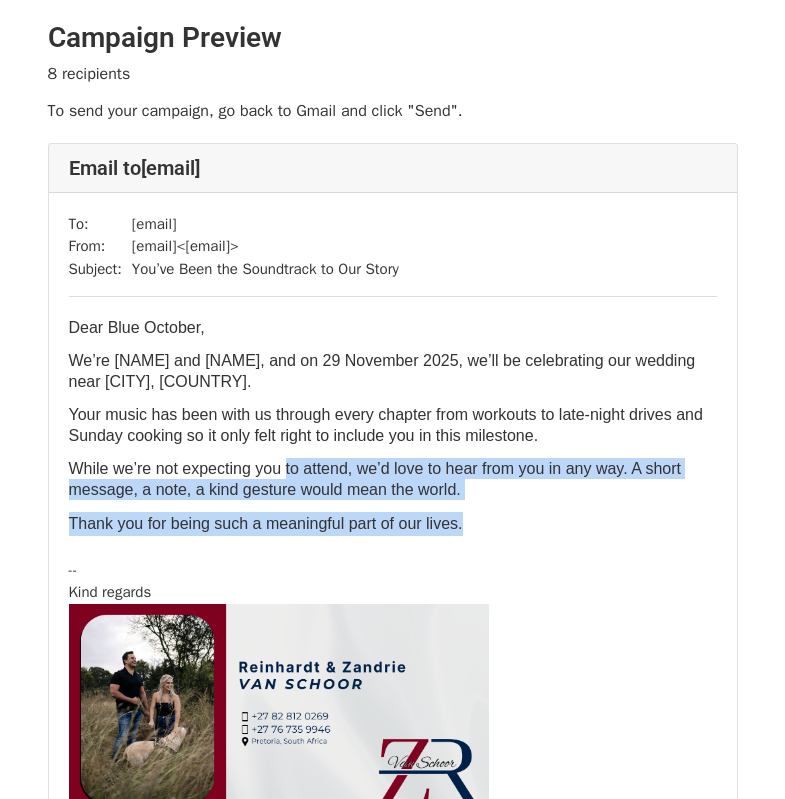 drag, startPoint x: 467, startPoint y: 527, endPoint x: 287, endPoint y: 478, distance: 186.55026 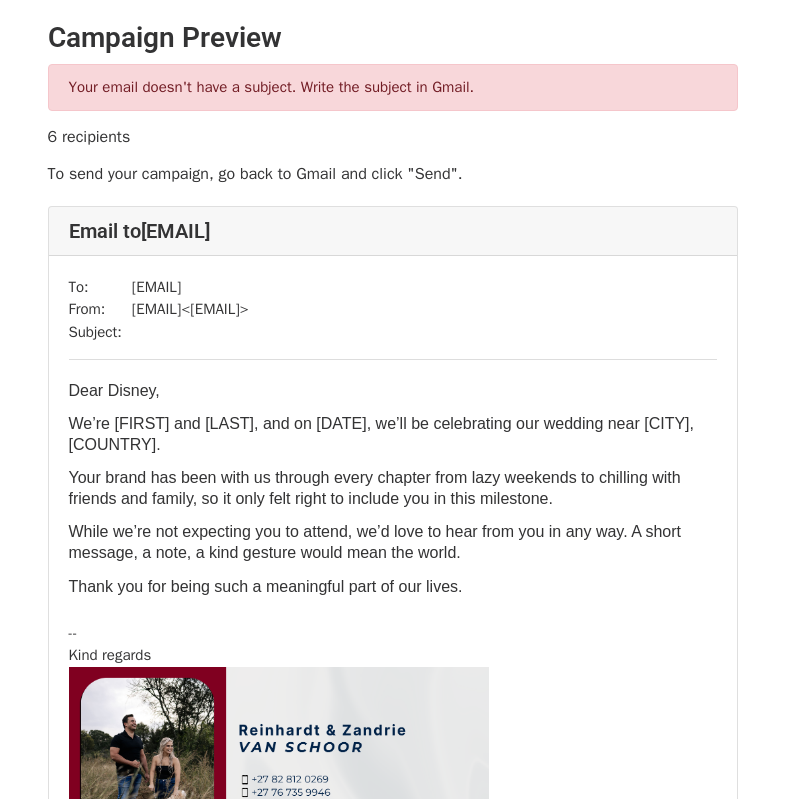 scroll, scrollTop: 0, scrollLeft: 0, axis: both 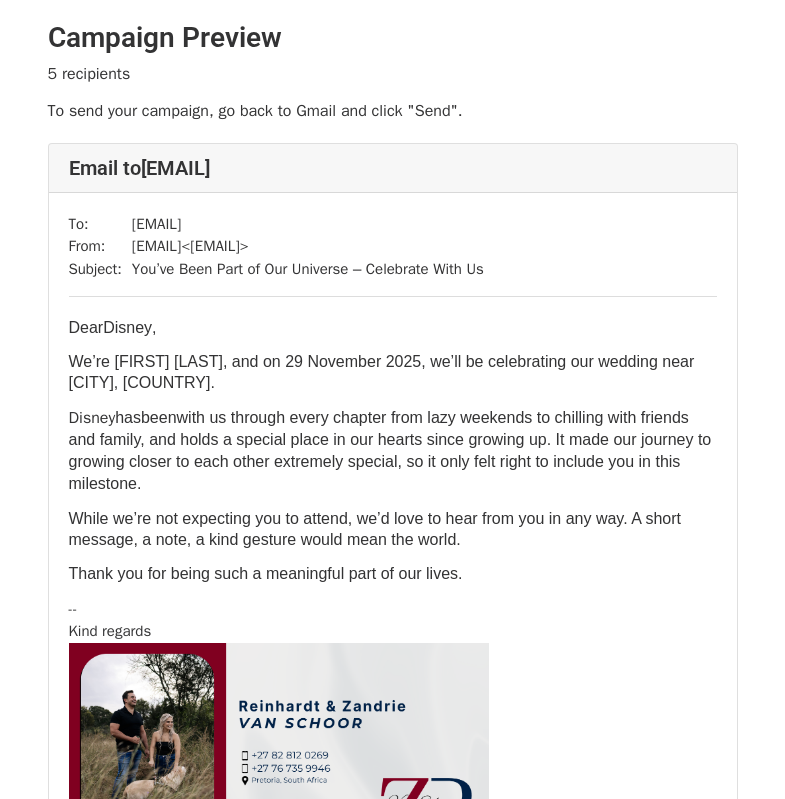 click on "While we’re not
expecting you to attend, we’d love to hear from you in any way. A short
message, a note, a kind gesture would mean the world." at bounding box center (375, 529) 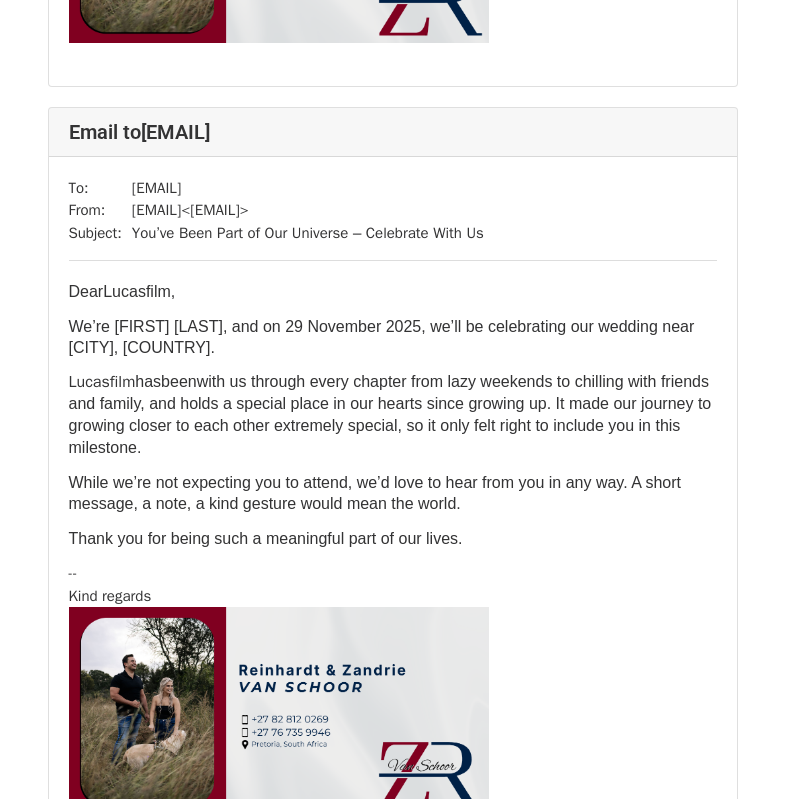 scroll, scrollTop: 1582, scrollLeft: 0, axis: vertical 